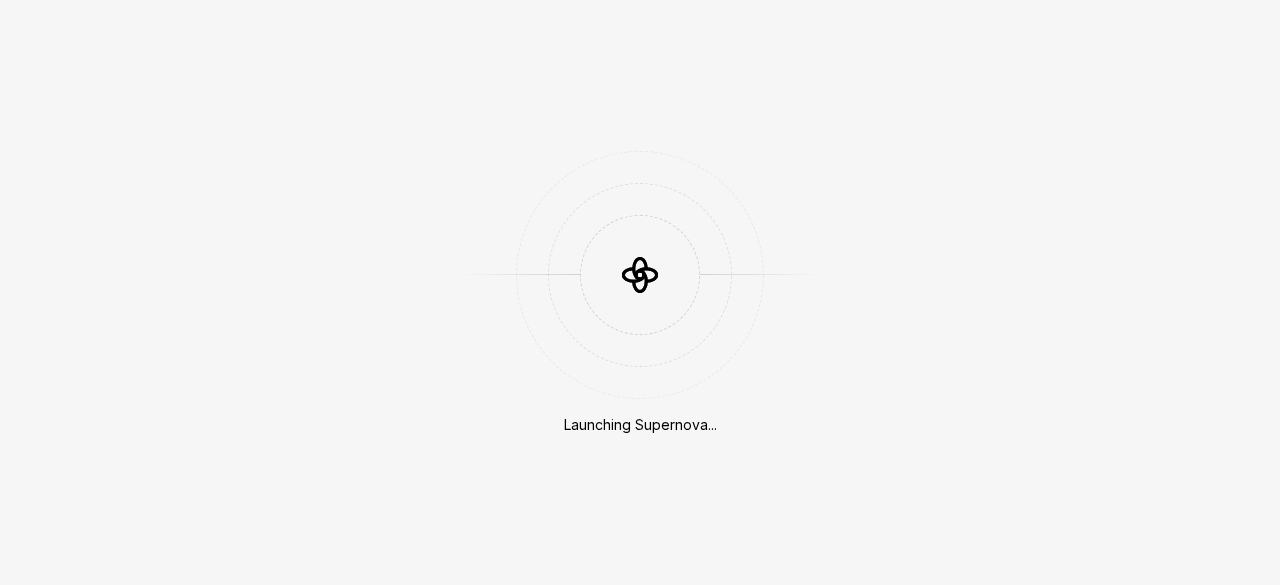 scroll, scrollTop: 0, scrollLeft: 0, axis: both 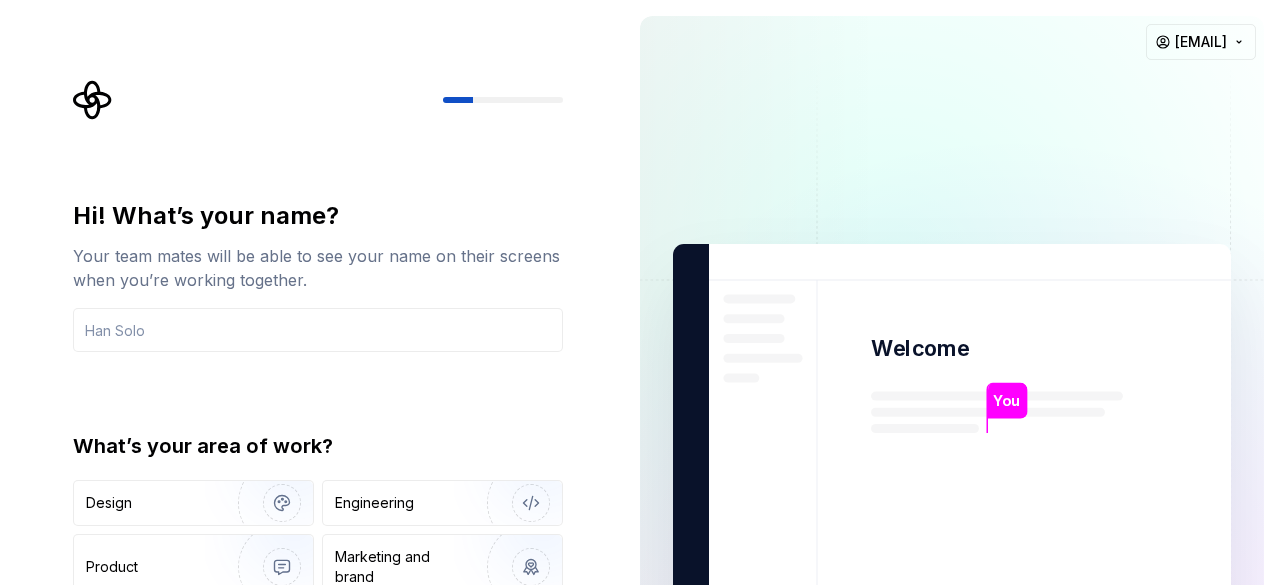 click on "Hi! What’s your name? Your team mates will be able to see your name on their screens when you’re working together. What’s your area of work? Design Engineering Product Marketing and brand Other" at bounding box center (318, 427) 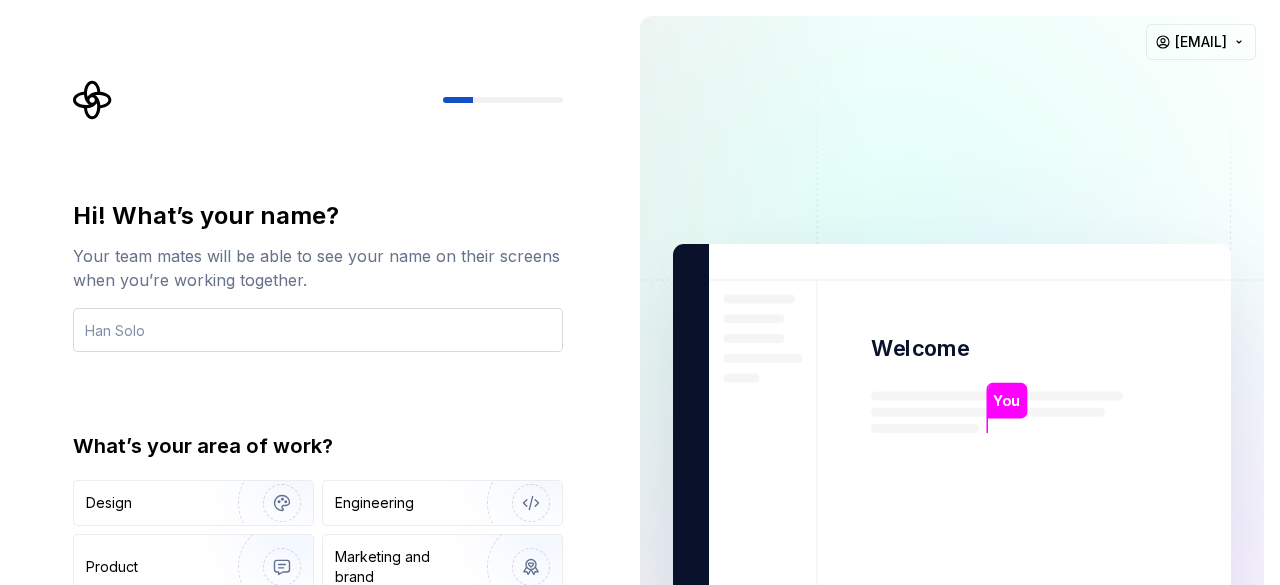 click at bounding box center (318, 330) 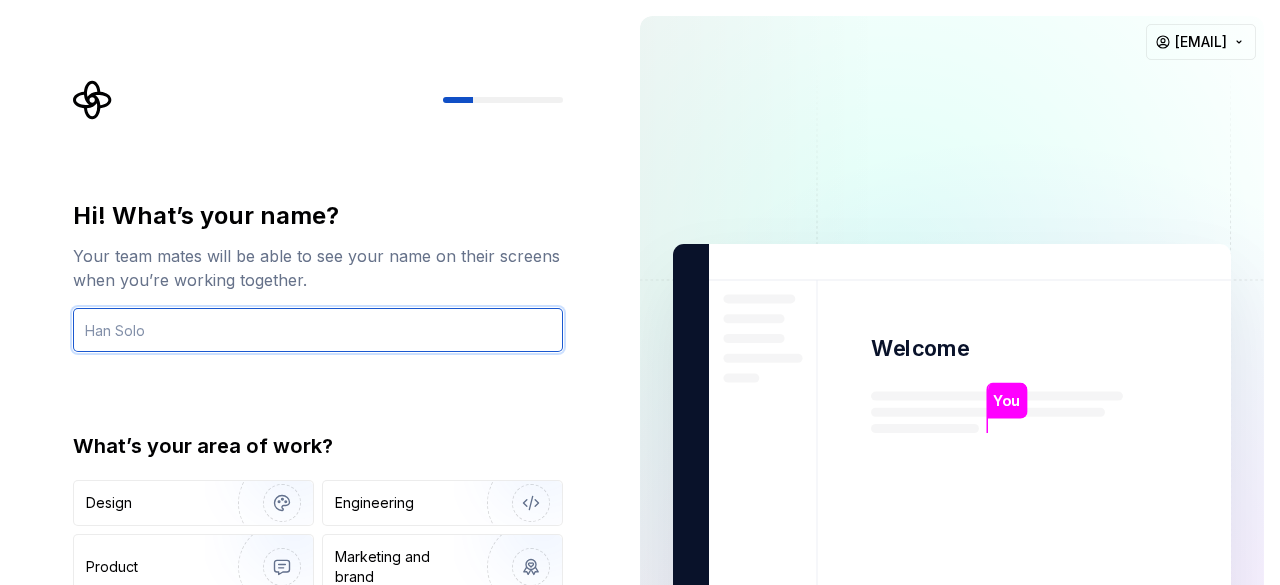 click at bounding box center (318, 330) 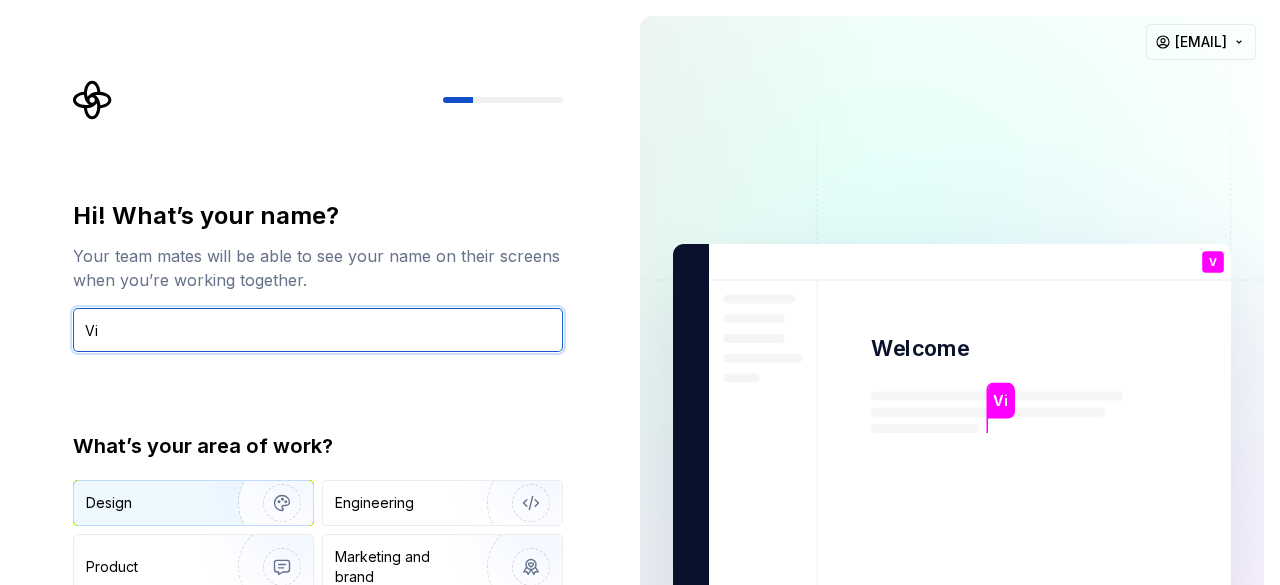 type on "Vi" 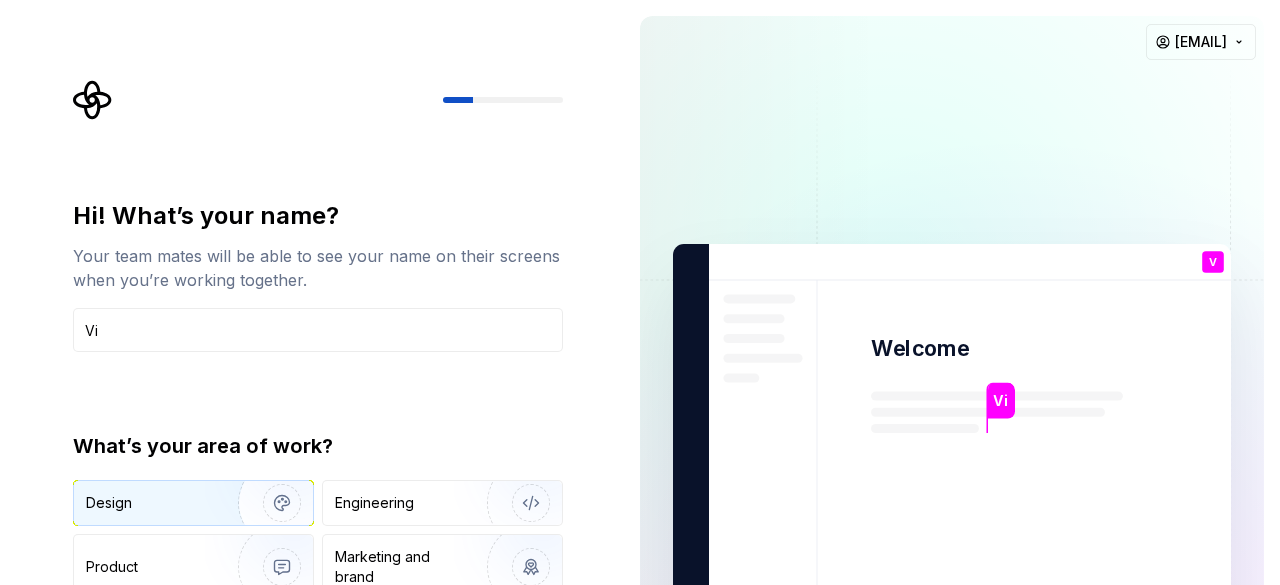 click on "Design" at bounding box center [193, 503] 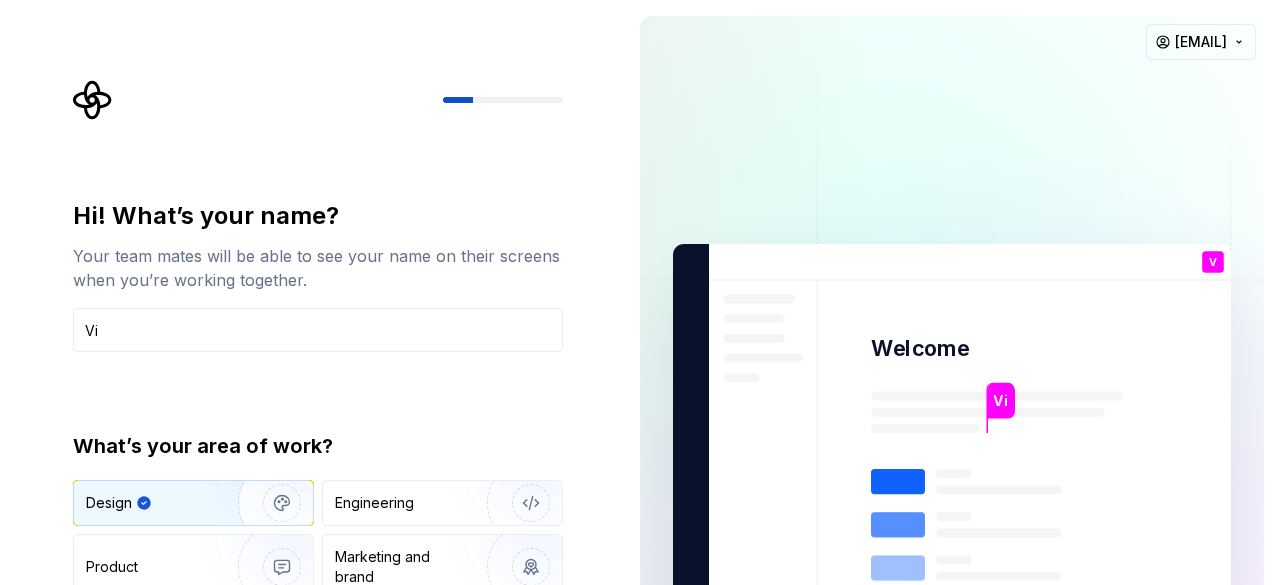 click on "Hi! What’s your name? Your team mates will be able to see your name on their screens when you’re working together. Vi What’s your area of work? Design Engineering Product Marketing and brand Other Continue" at bounding box center (324, 401) 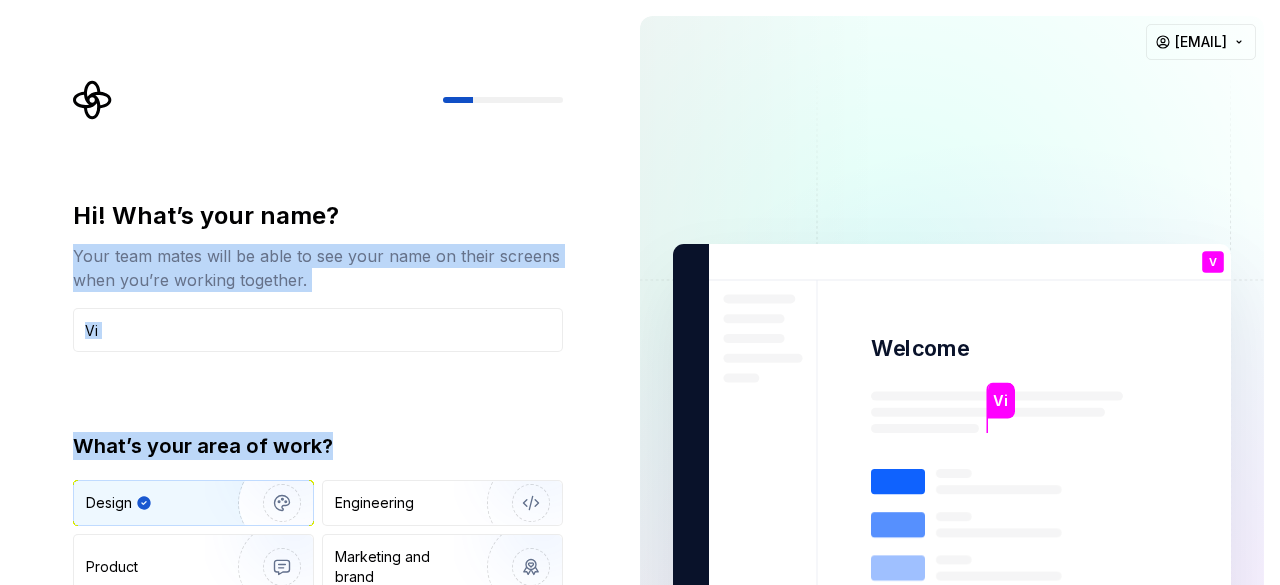 drag, startPoint x: 582, startPoint y: 433, endPoint x: 582, endPoint y: 230, distance: 203 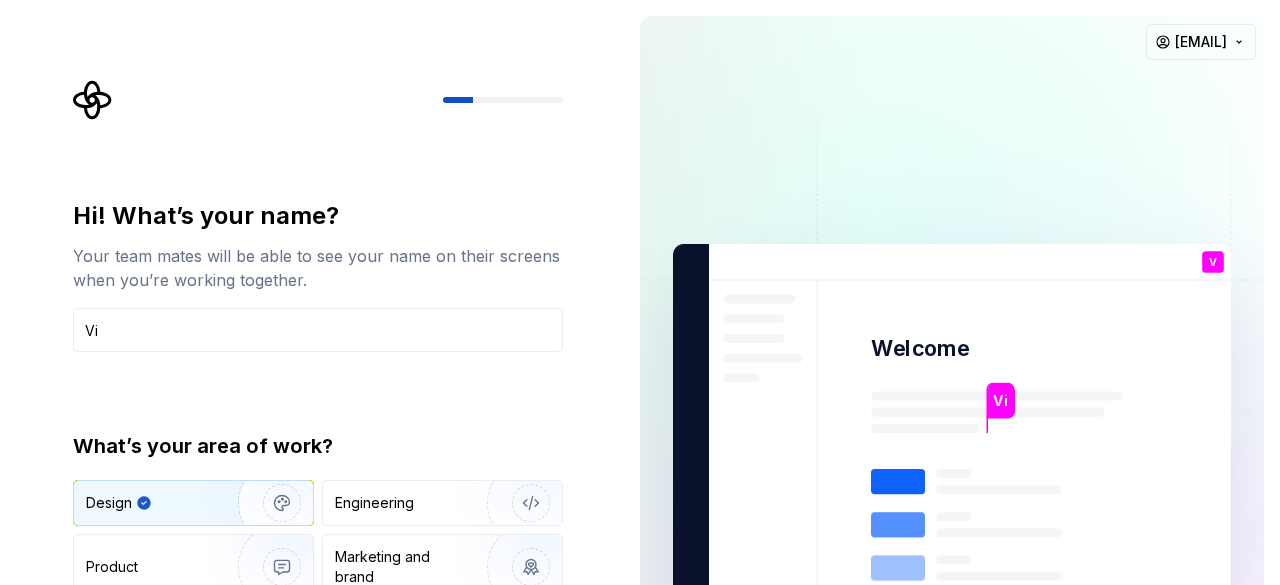 drag, startPoint x: 496, startPoint y: 99, endPoint x: 464, endPoint y: 98, distance: 32.01562 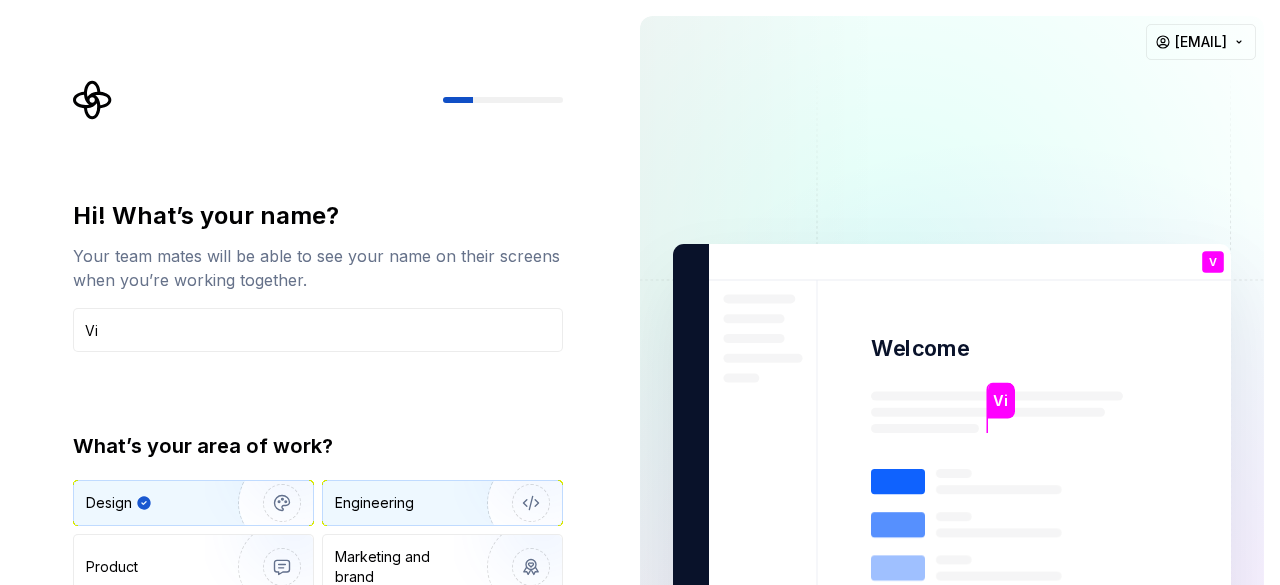 click on "Engineering" at bounding box center [442, 503] 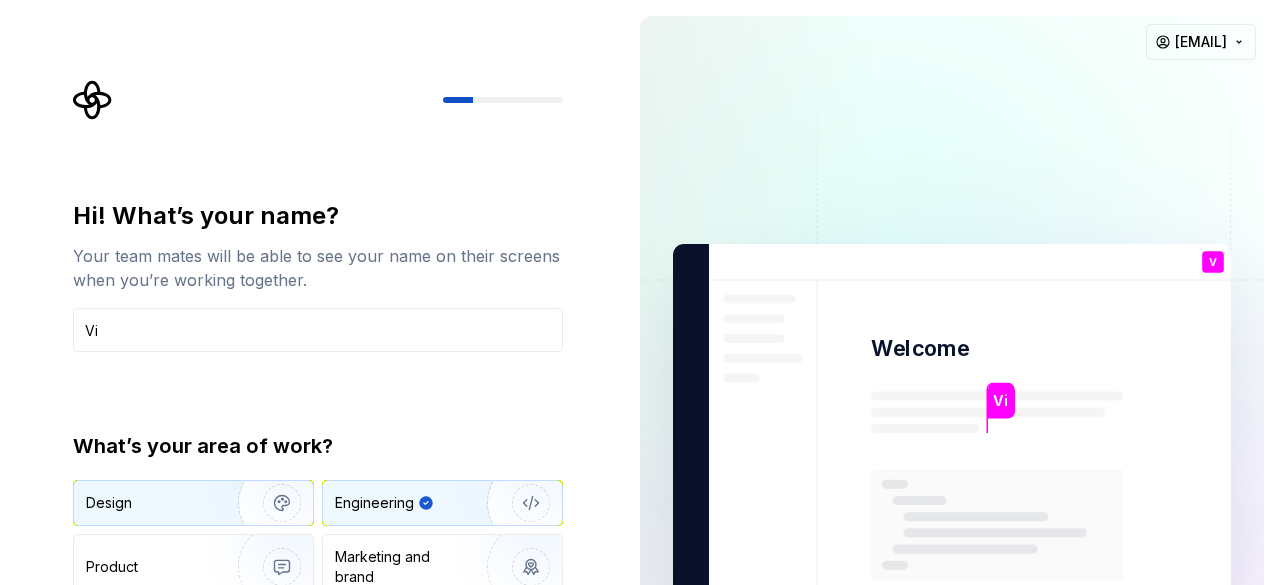 click on "Design" at bounding box center [193, 503] 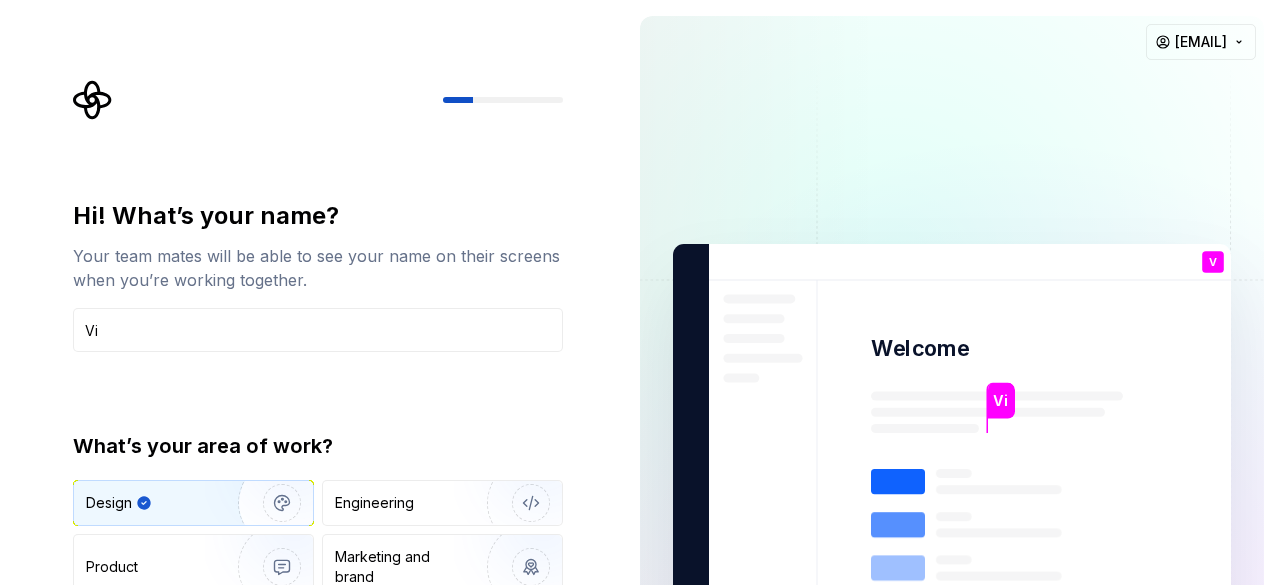 click at bounding box center (269, 503) 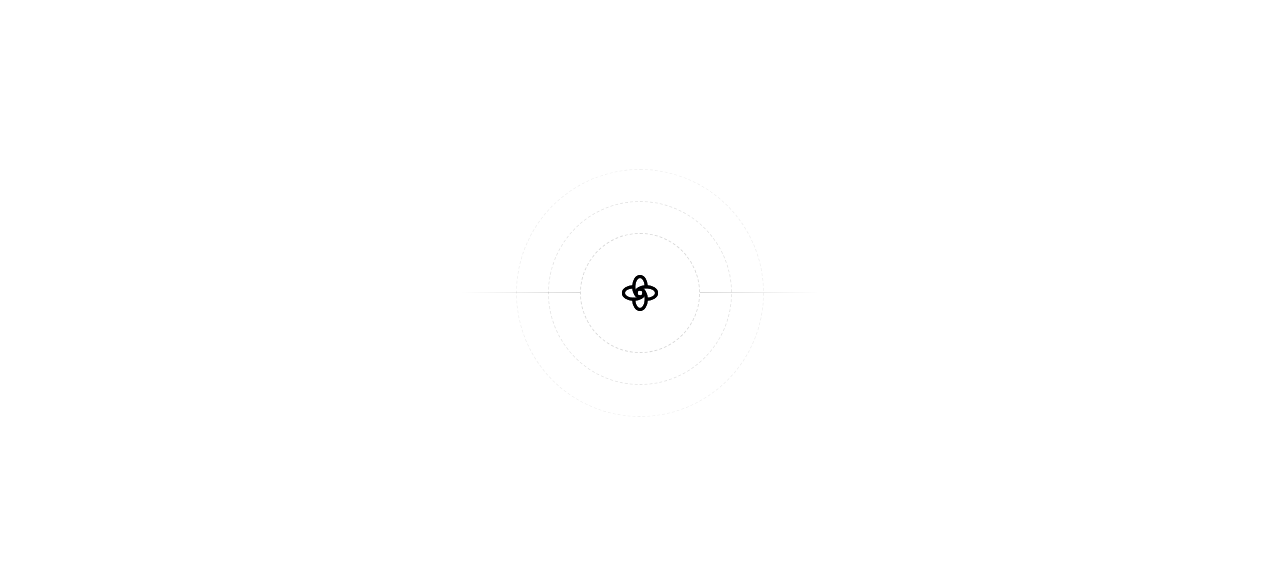 scroll, scrollTop: 0, scrollLeft: 0, axis: both 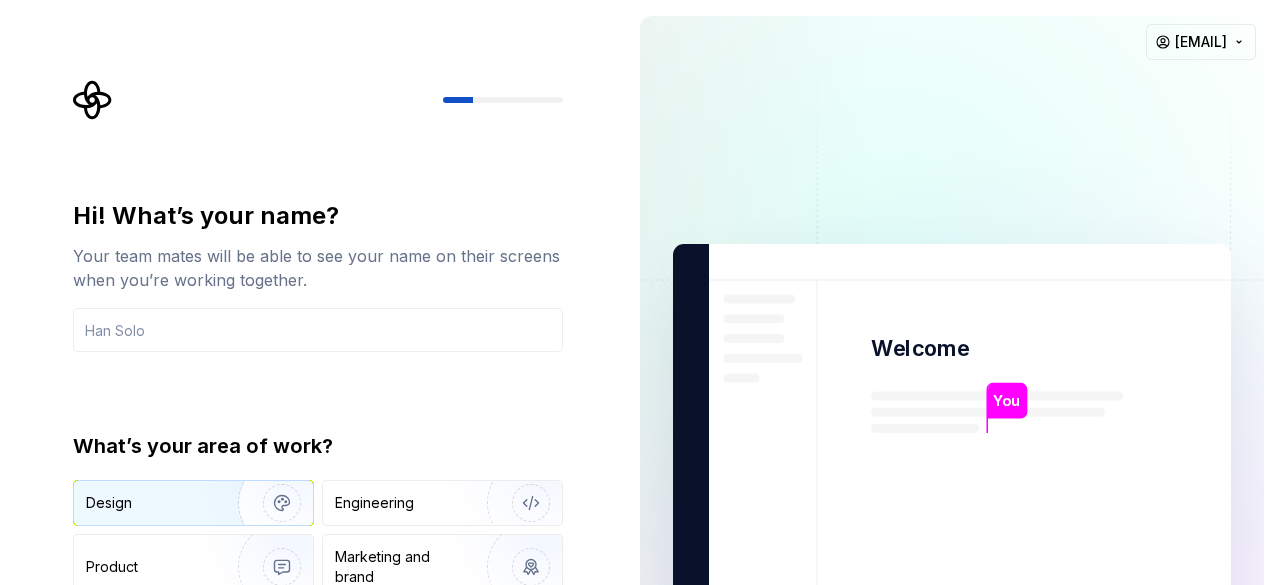 click on "Design" at bounding box center [193, 503] 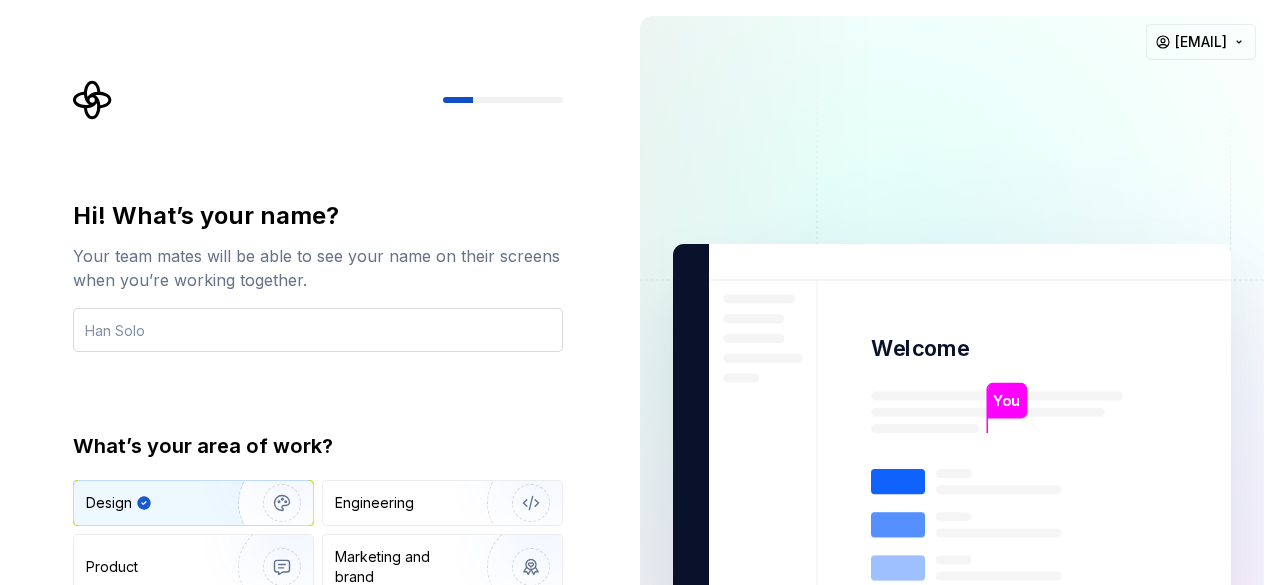 click at bounding box center [318, 330] 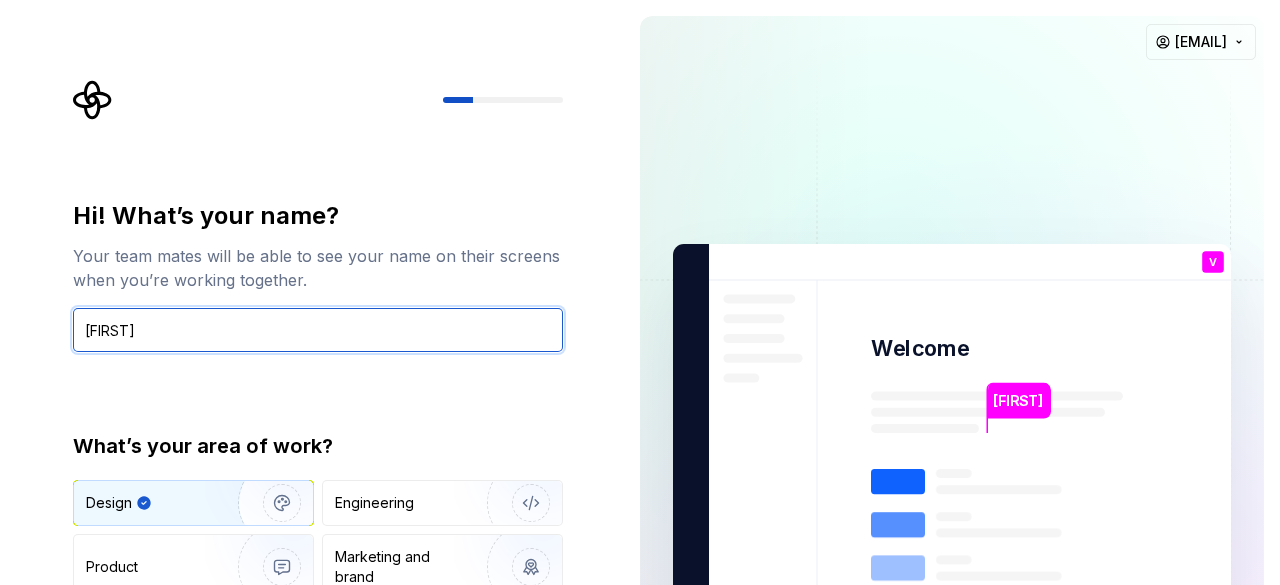 type on "[FIRST]" 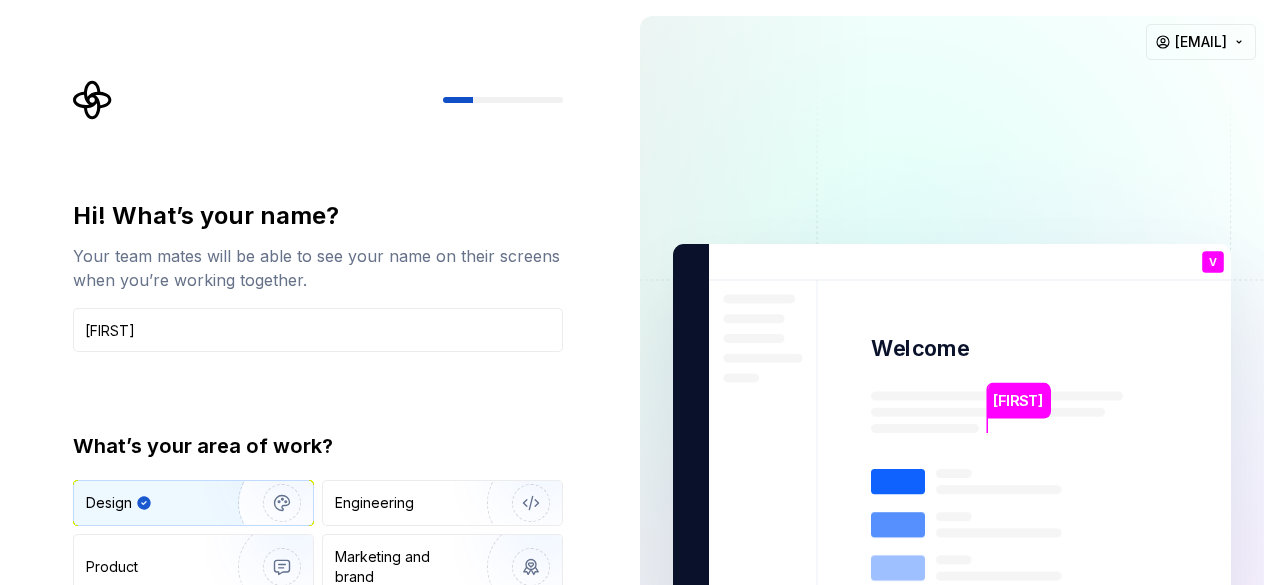 click on "[FIRST]" at bounding box center [1018, 401] 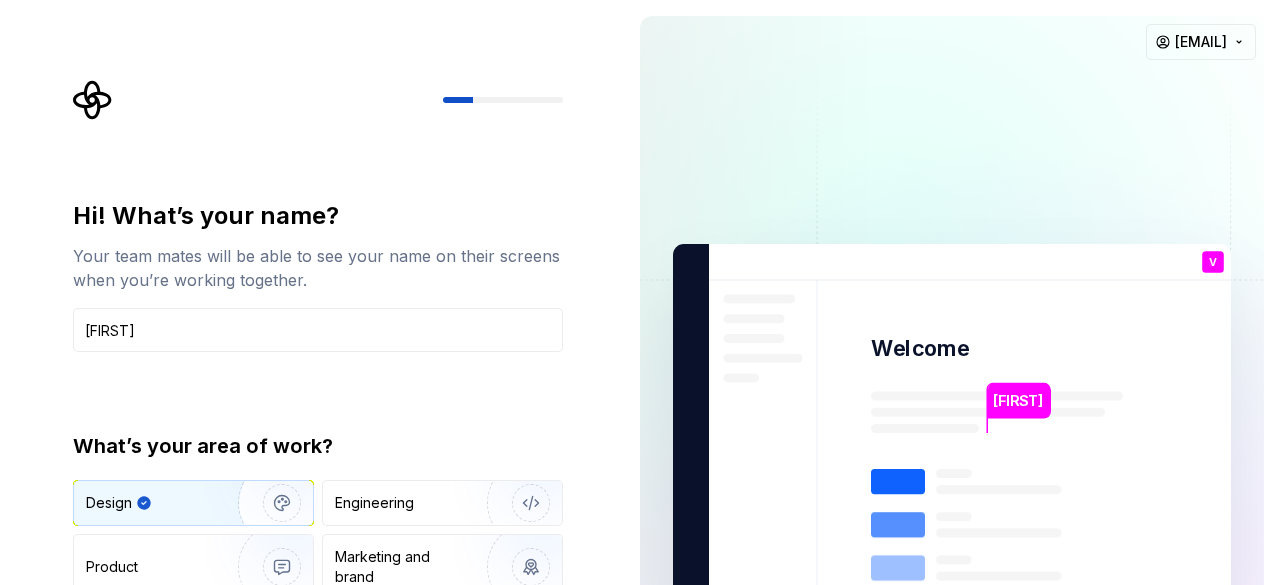 click 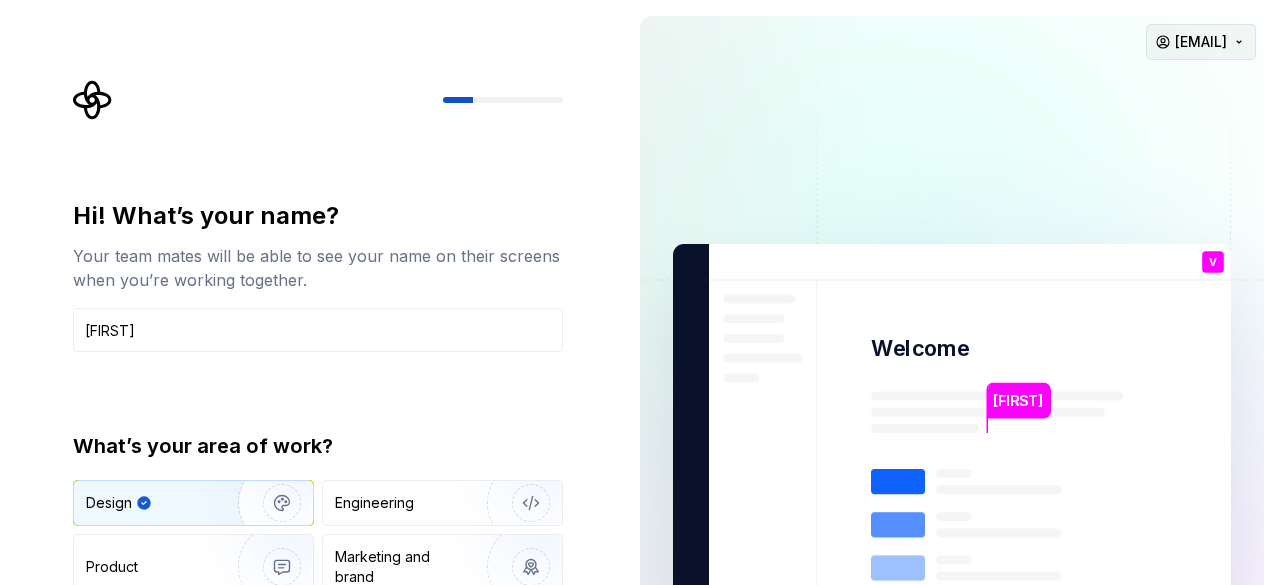 click on "Hi! What’s your name? Your team mates will be able to see your name on their screens when you’re working together. [FIRST] What’s your area of work? Design Engineering Product Marketing and brand Other Continue [FIRST] Welcome V You T B +3 [FIRST] [LAST] [FIRST] [LAST] [EMAIL]" at bounding box center (640, 292) 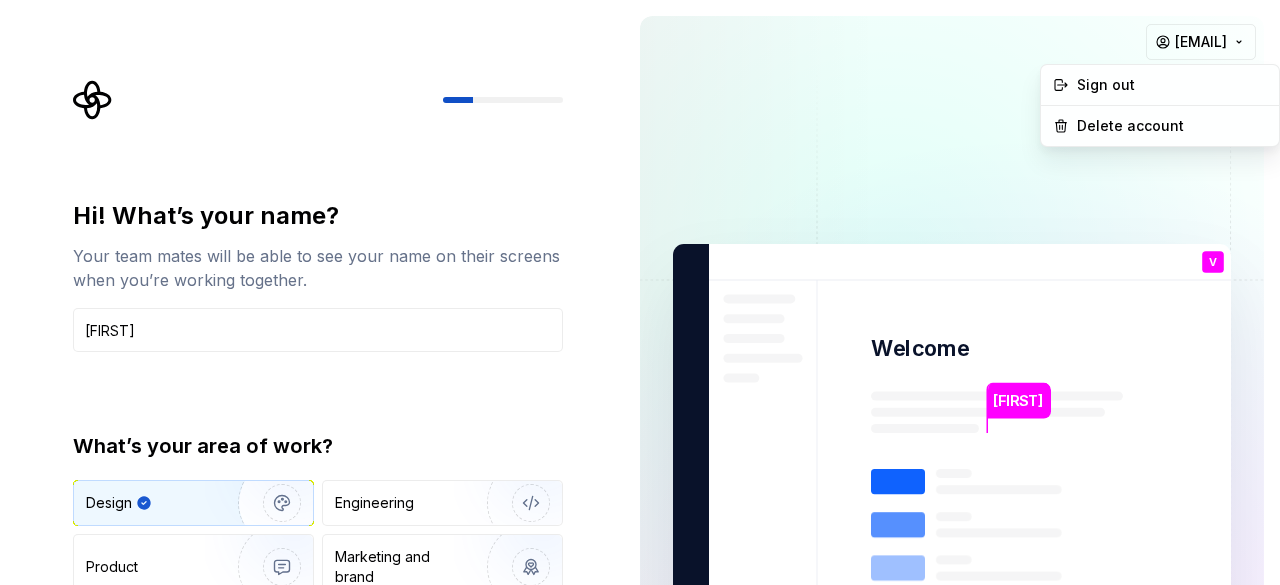 click on "Hi! What’s your name? Your team mates will be able to see your name on their screens when you’re working together. [FIRST] What’s your area of work? Design Engineering Product Marketing and brand Other Continue [FIRST] Welcome V You T B +3 [FIRST] [LAST] [FIRST] [LAST] [EMAIL] Sign out Delete account" at bounding box center (640, 292) 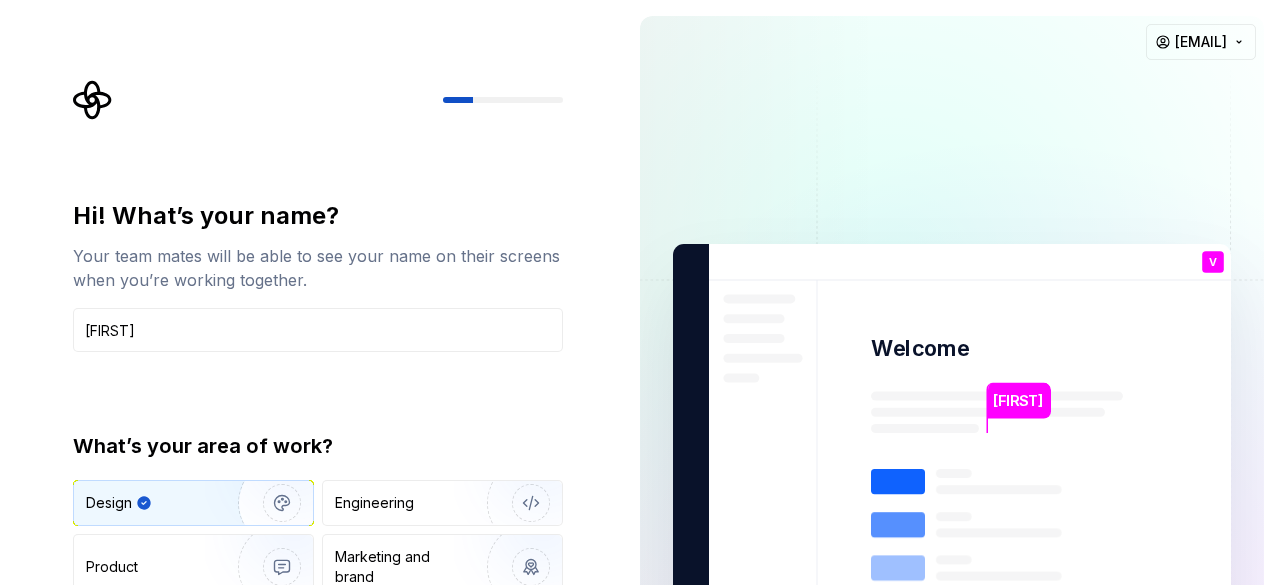 click 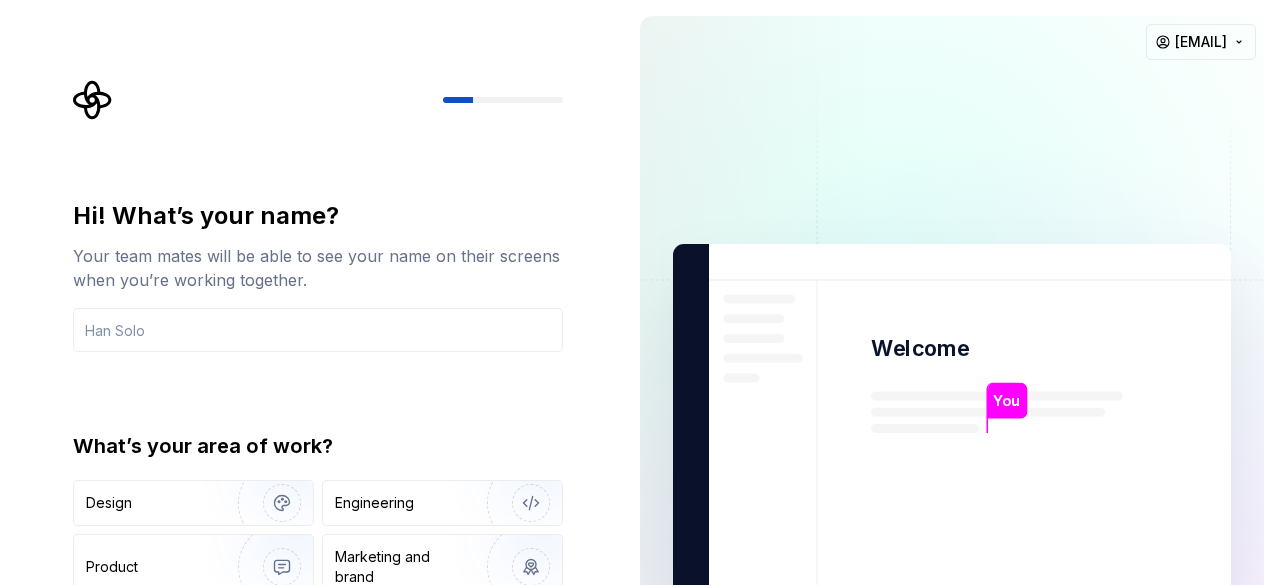 click on "You" at bounding box center [1006, 401] 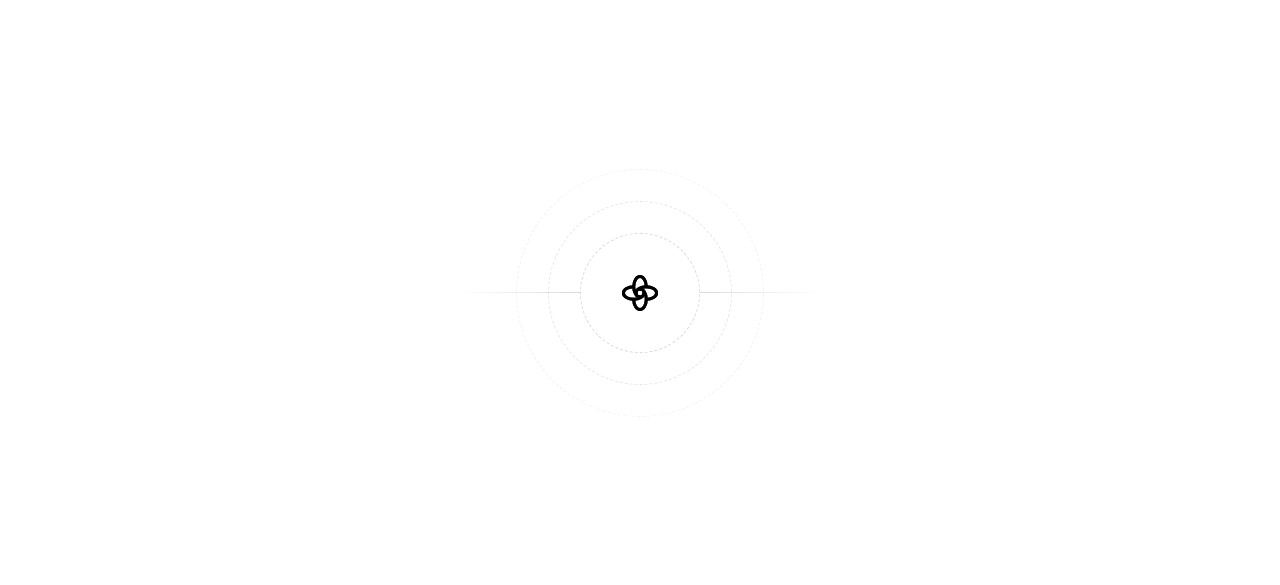 scroll, scrollTop: 0, scrollLeft: 0, axis: both 